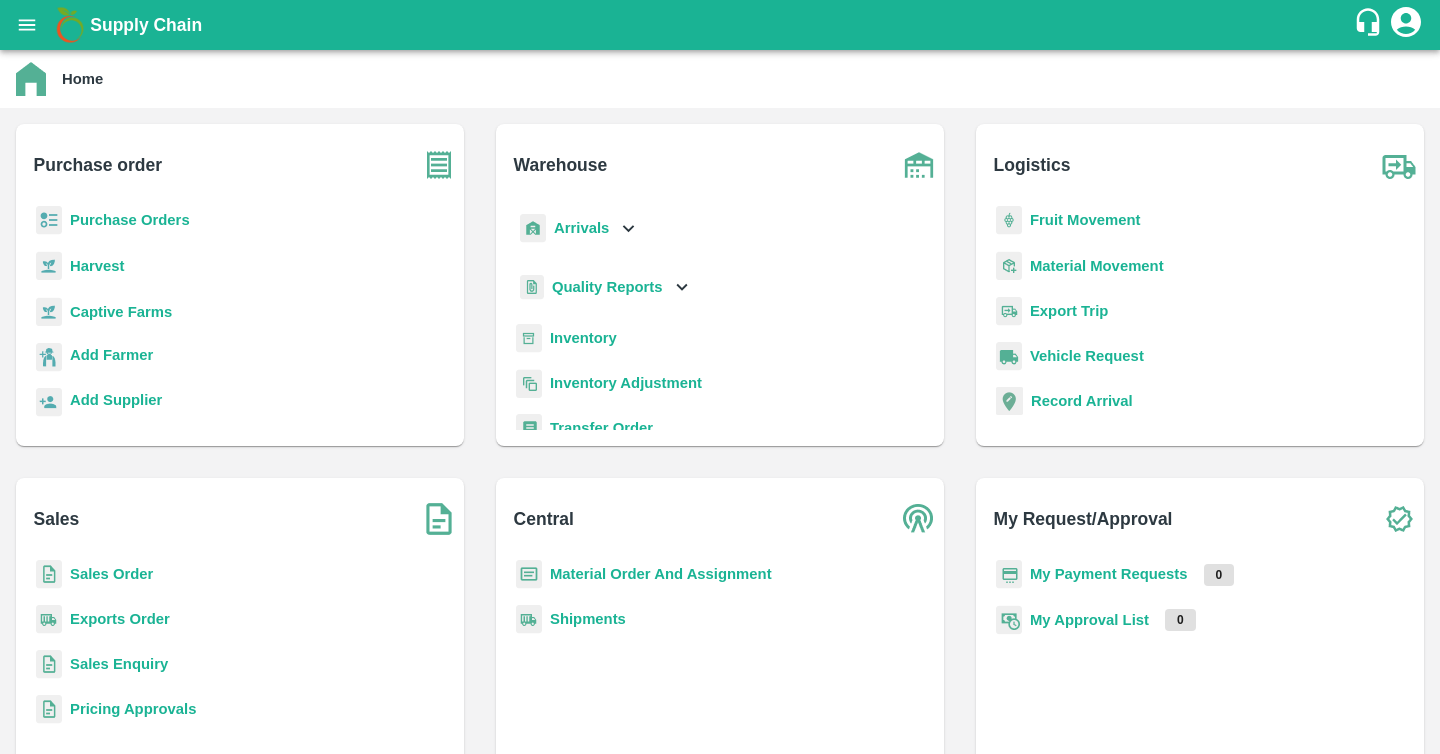 scroll, scrollTop: 0, scrollLeft: 0, axis: both 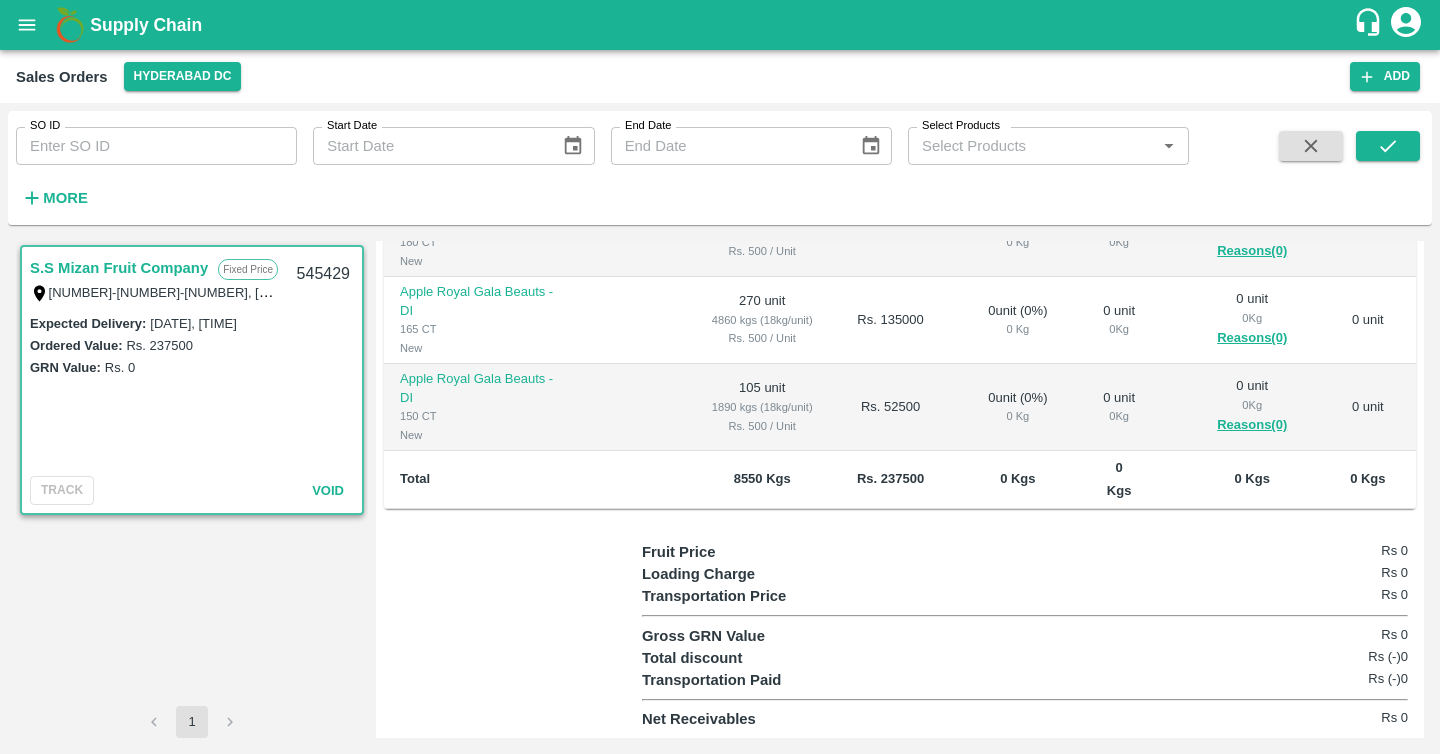 click 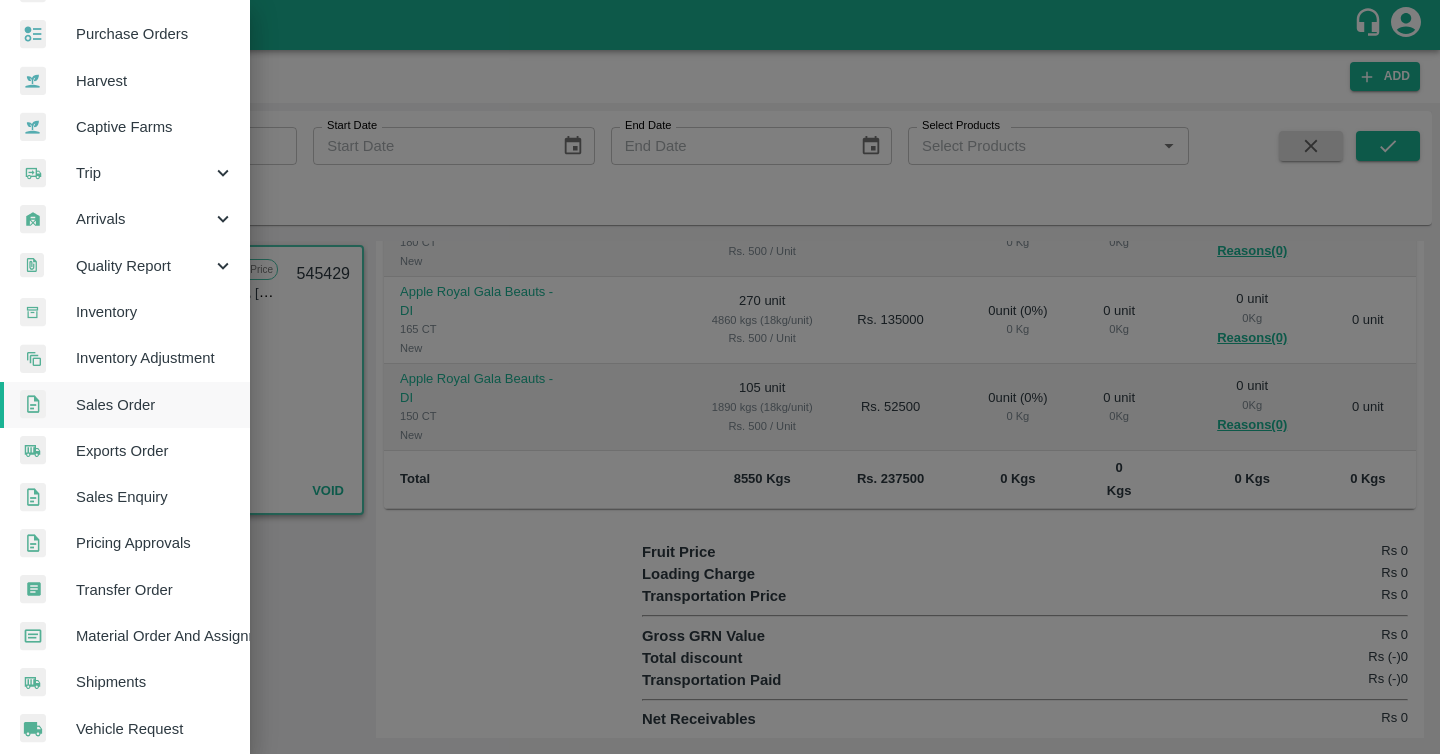scroll, scrollTop: 108, scrollLeft: 0, axis: vertical 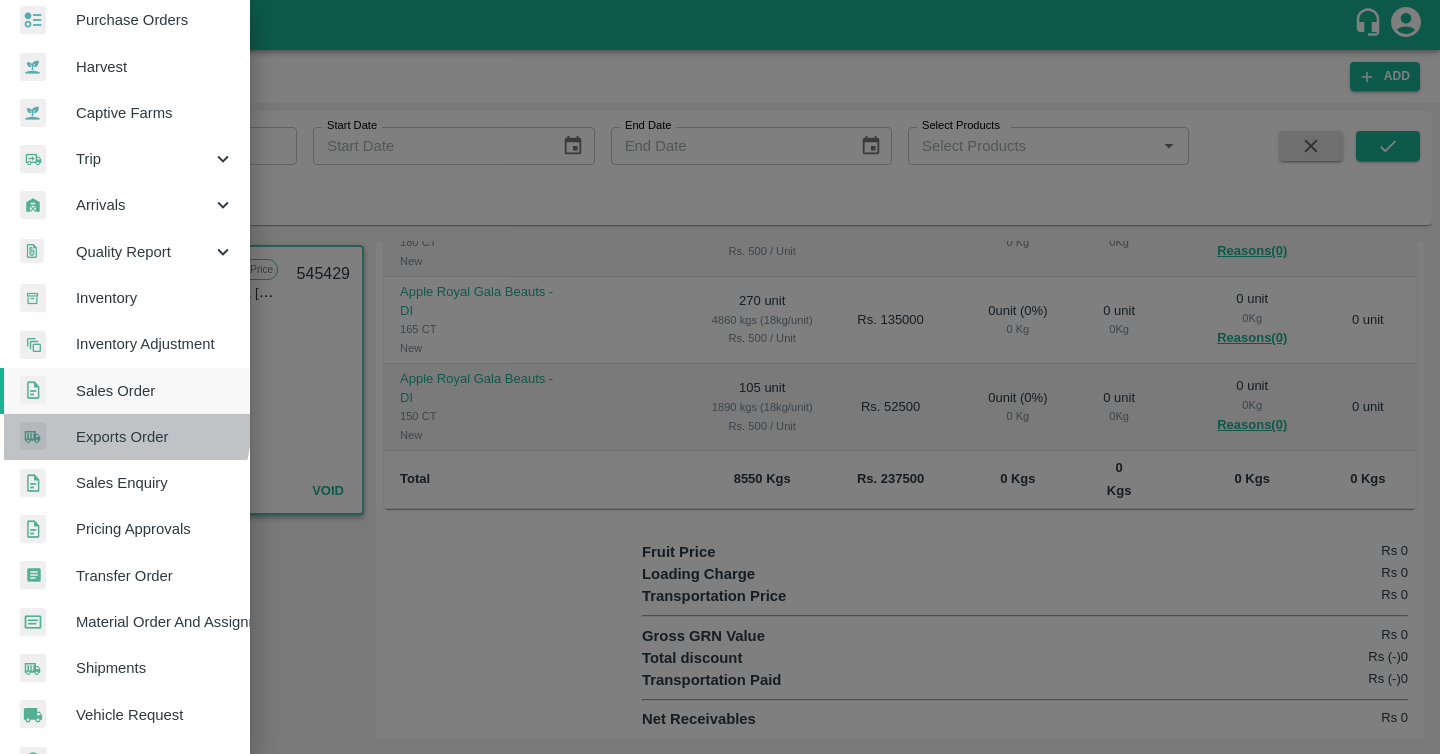 click on "Exports Order" at bounding box center [155, 437] 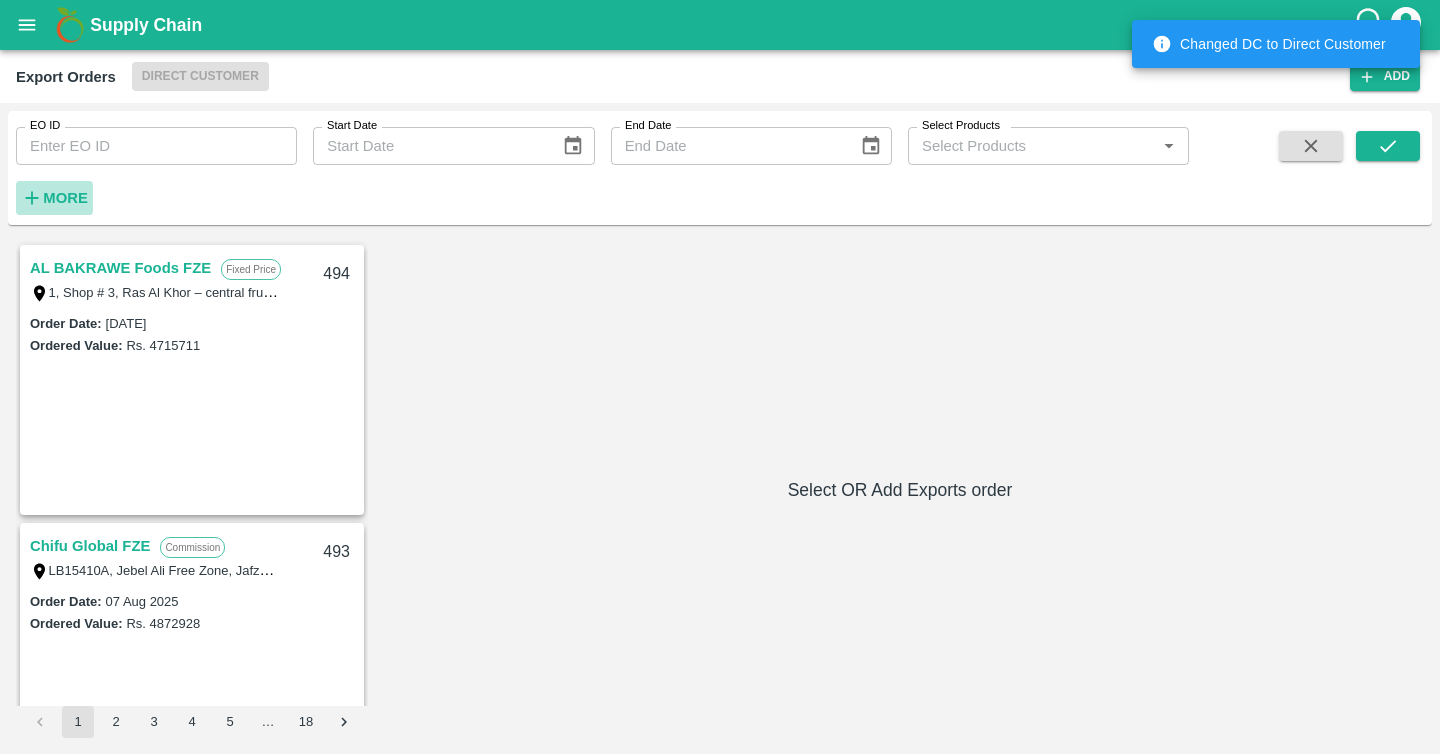 click on "More" at bounding box center (65, 198) 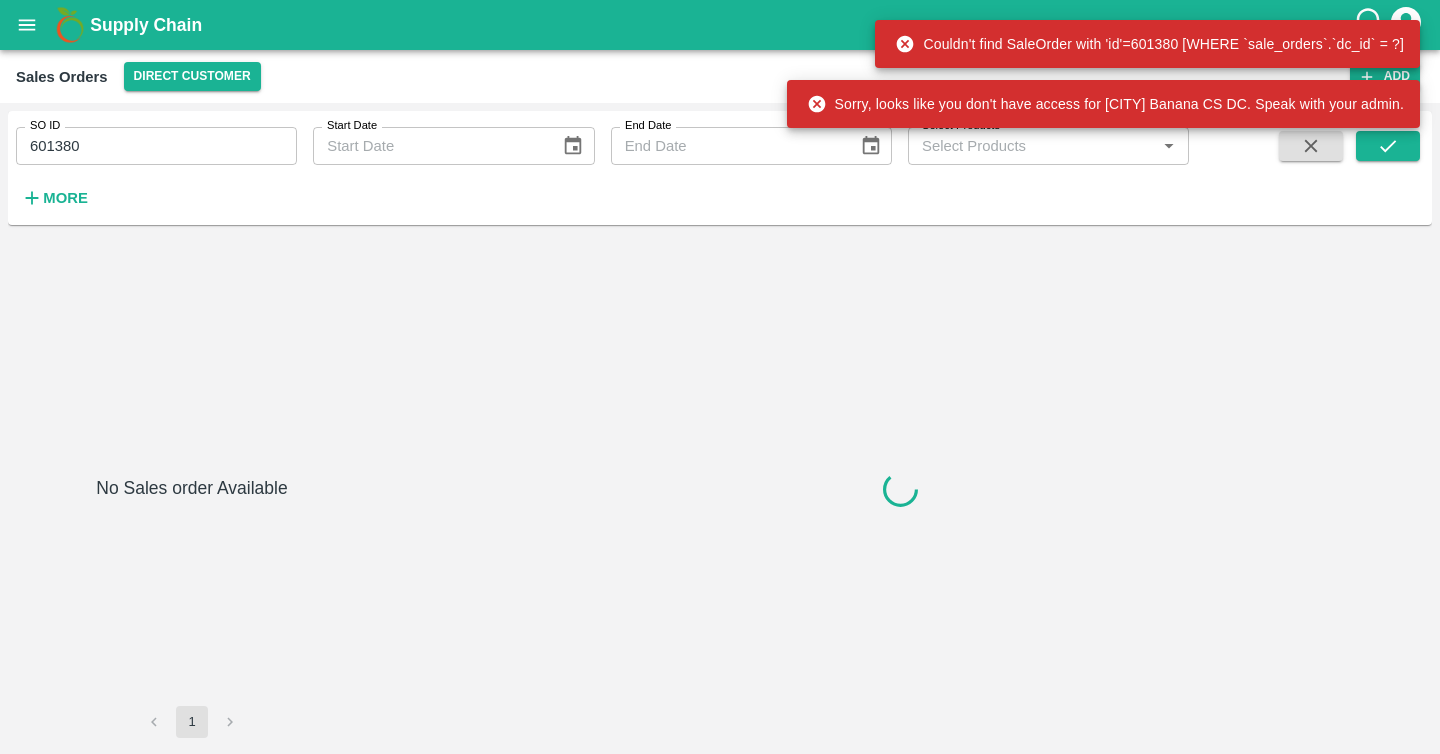scroll, scrollTop: 0, scrollLeft: 0, axis: both 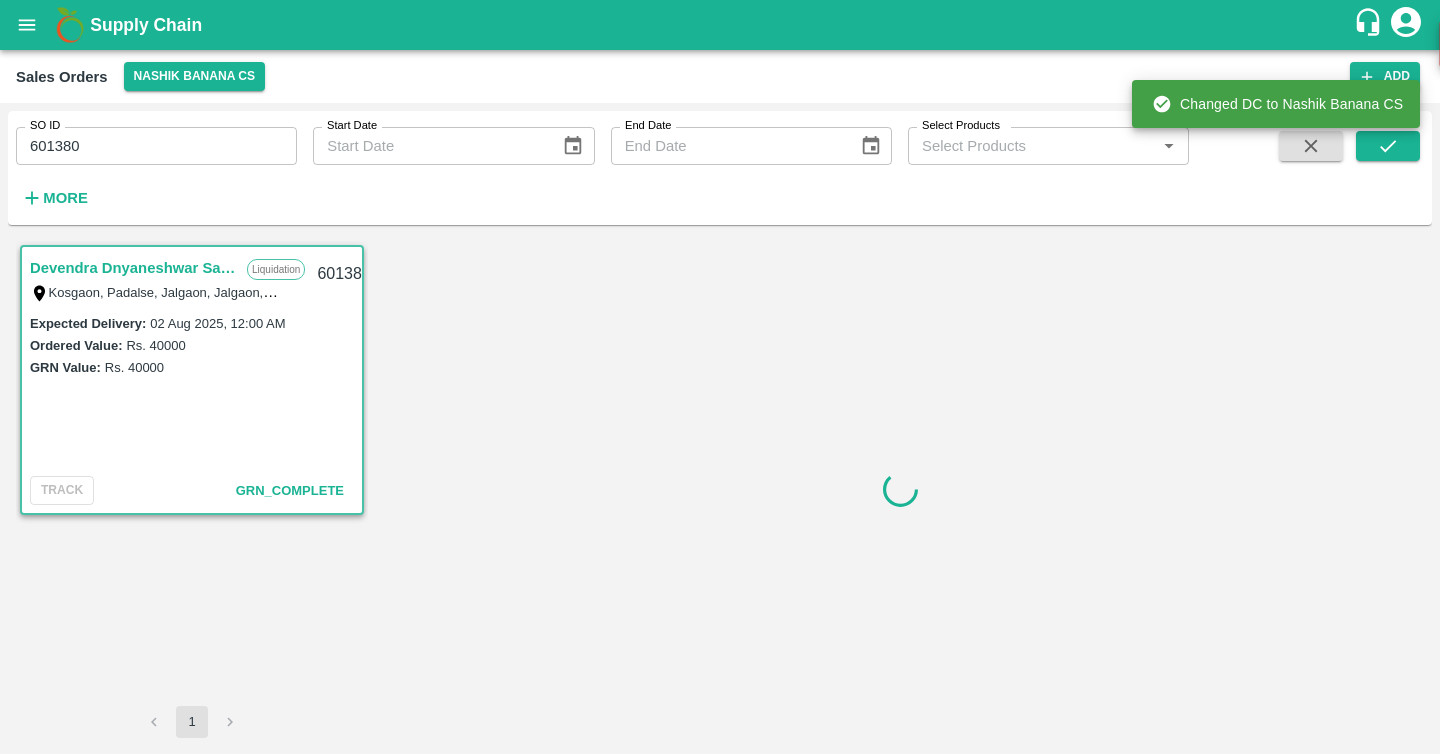 click 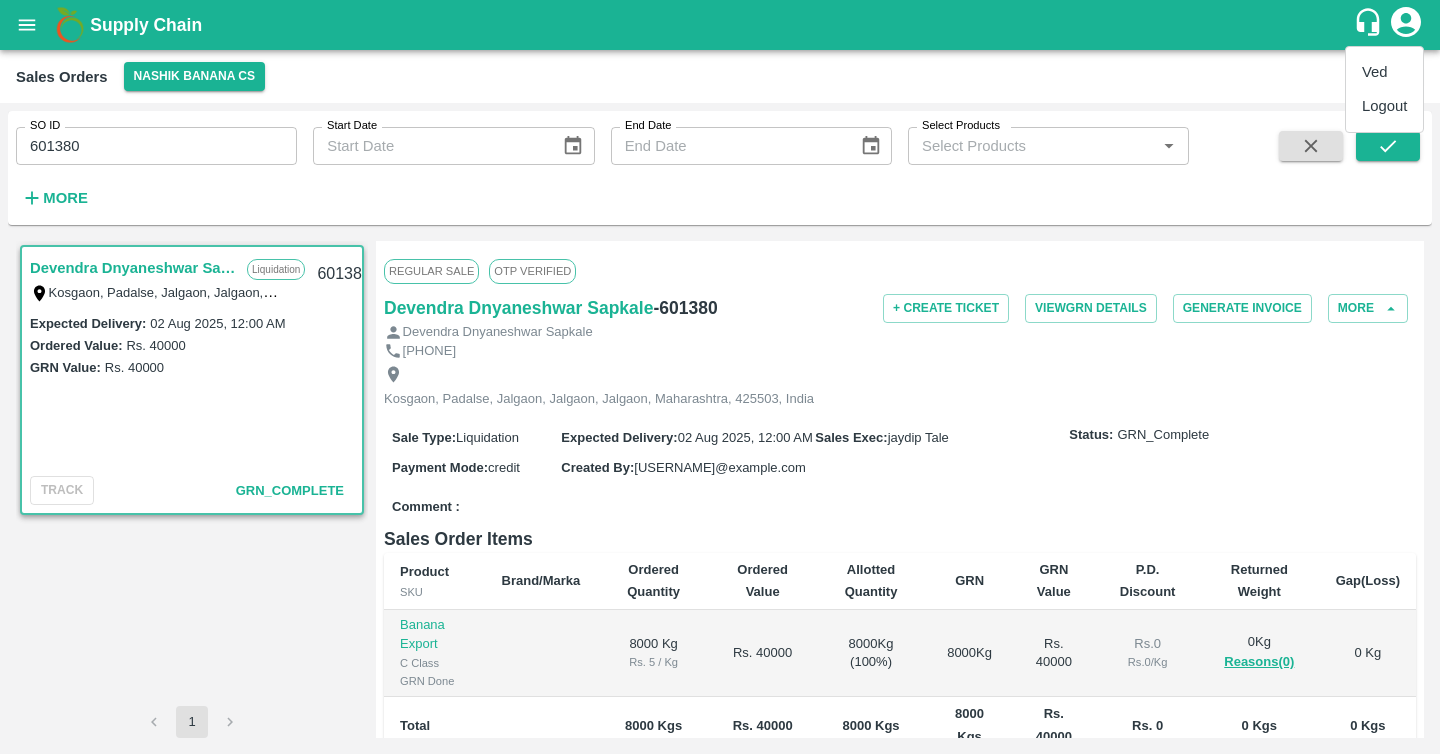 click at bounding box center (720, 377) 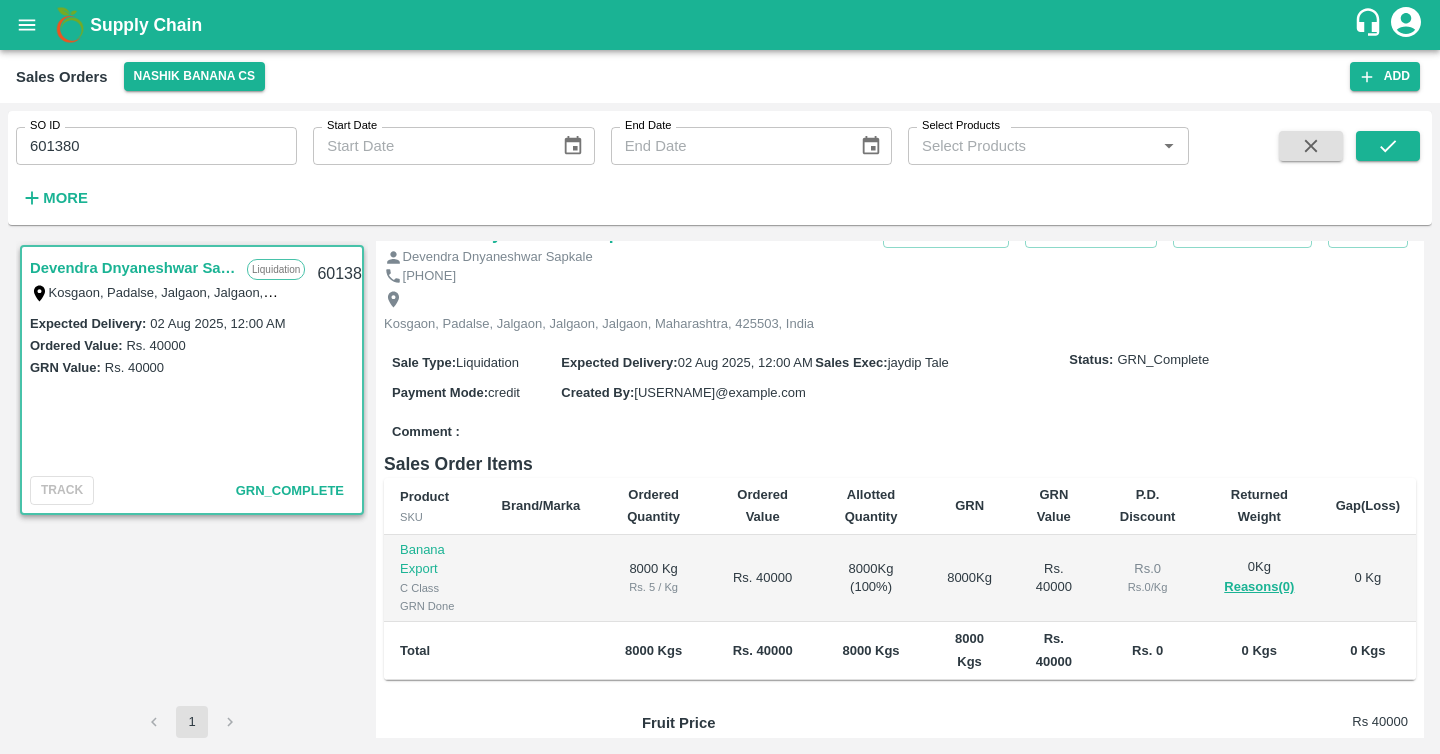 scroll, scrollTop: 0, scrollLeft: 0, axis: both 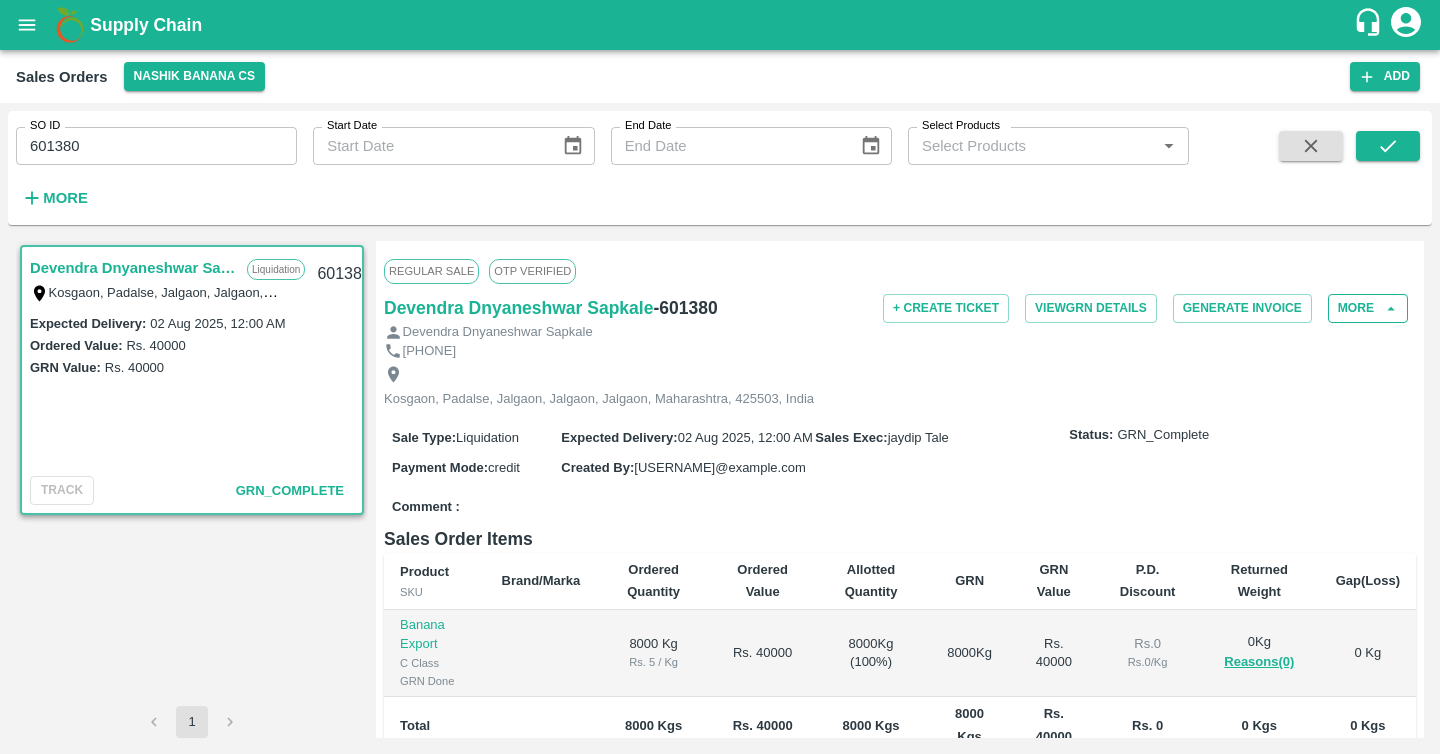 click 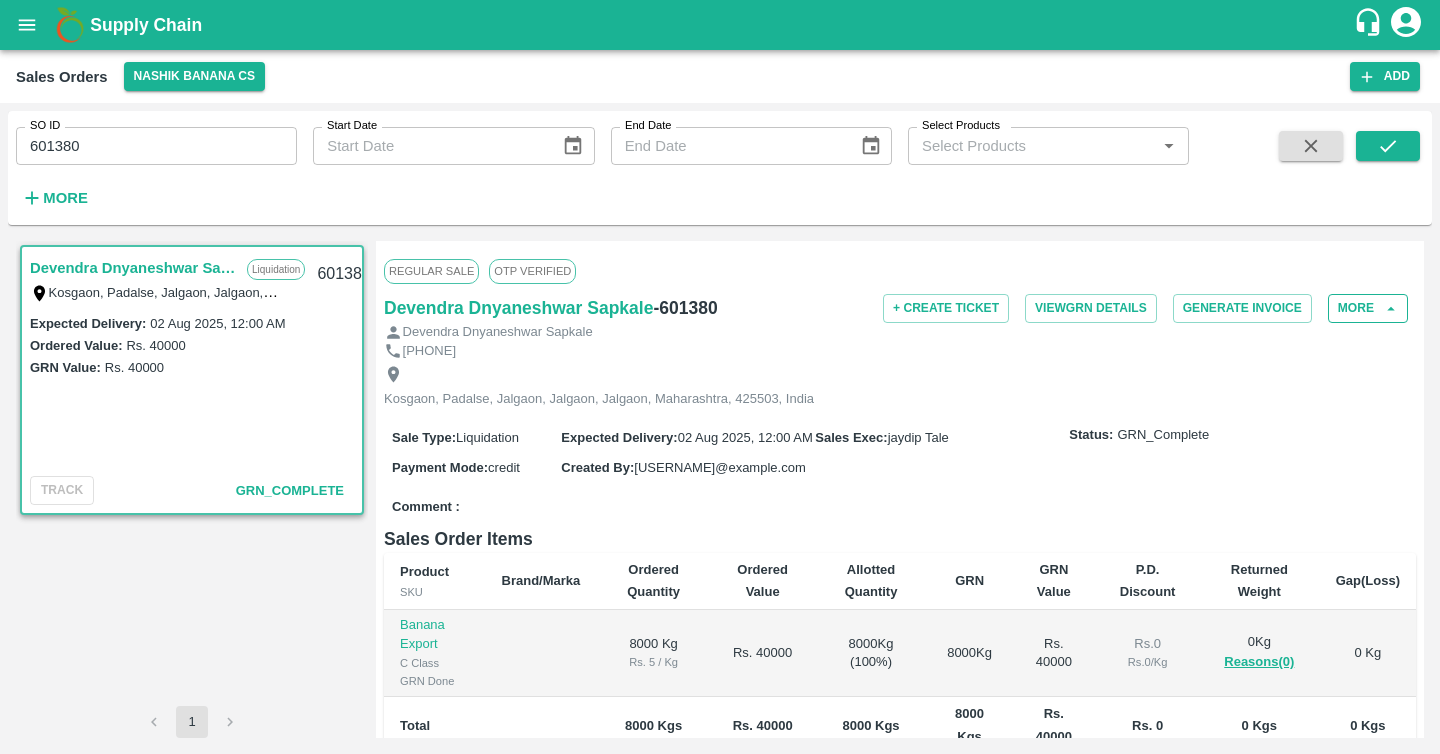 click on "More" at bounding box center (1368, 308) 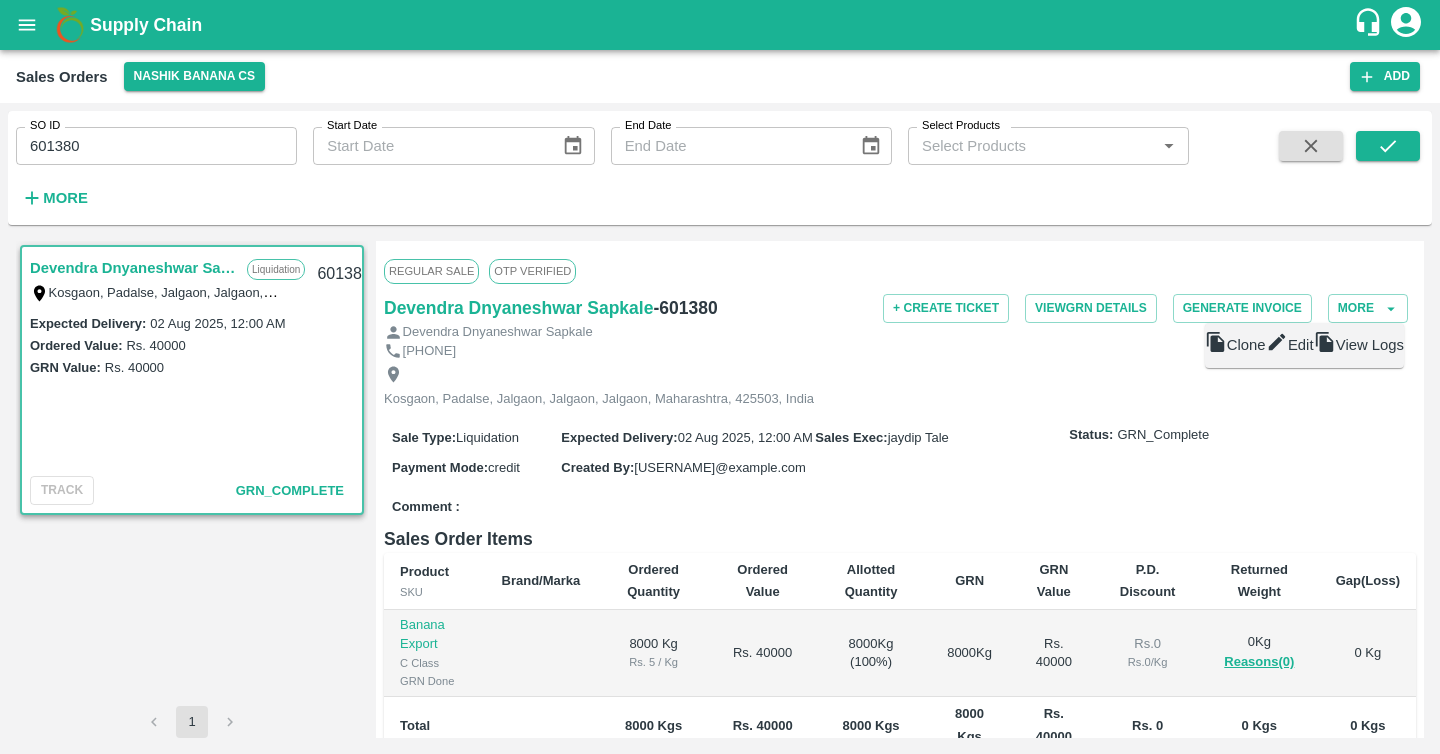 click on "Kosgaon, Padalse, Jalgaon, Jalgaon, Jalgaon, Maharashtra, 425503, India" at bounding box center (900, 386) 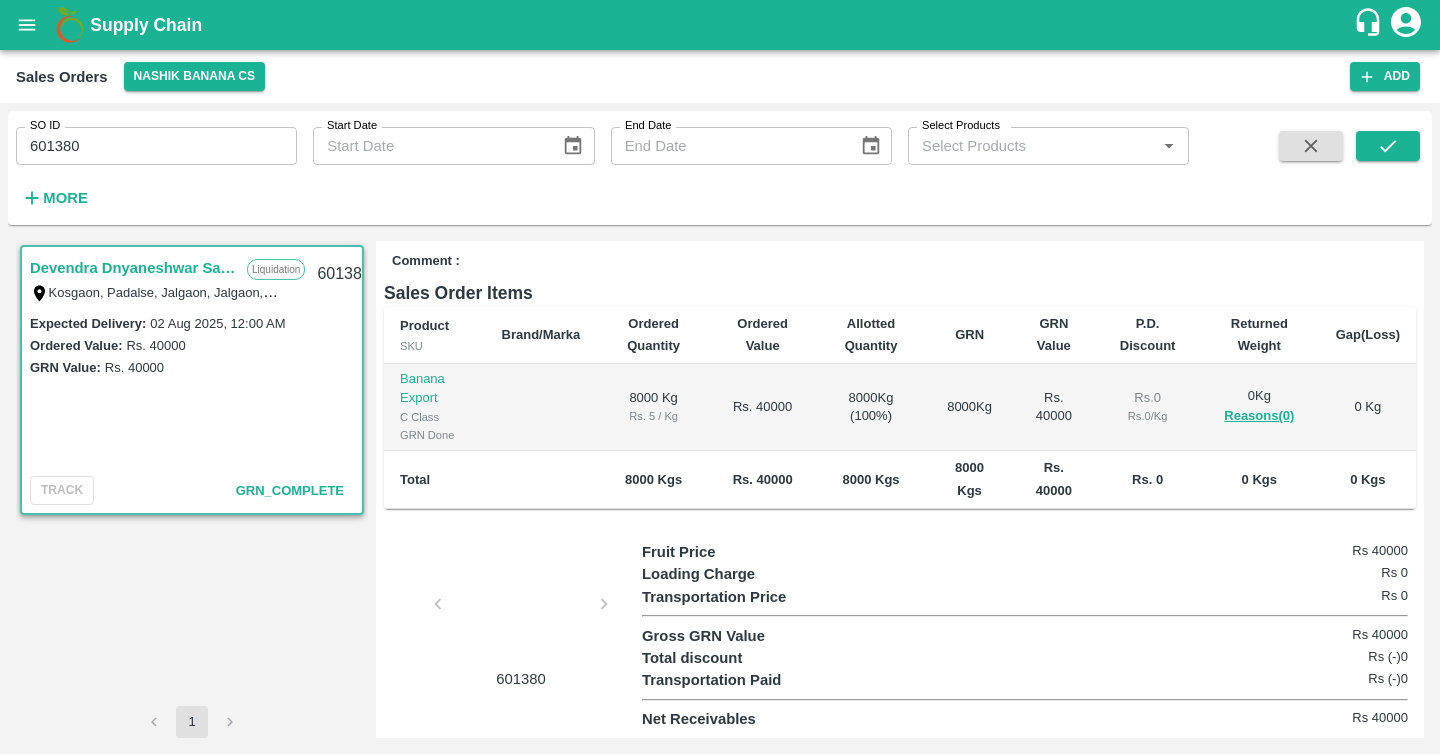scroll, scrollTop: 269, scrollLeft: 0, axis: vertical 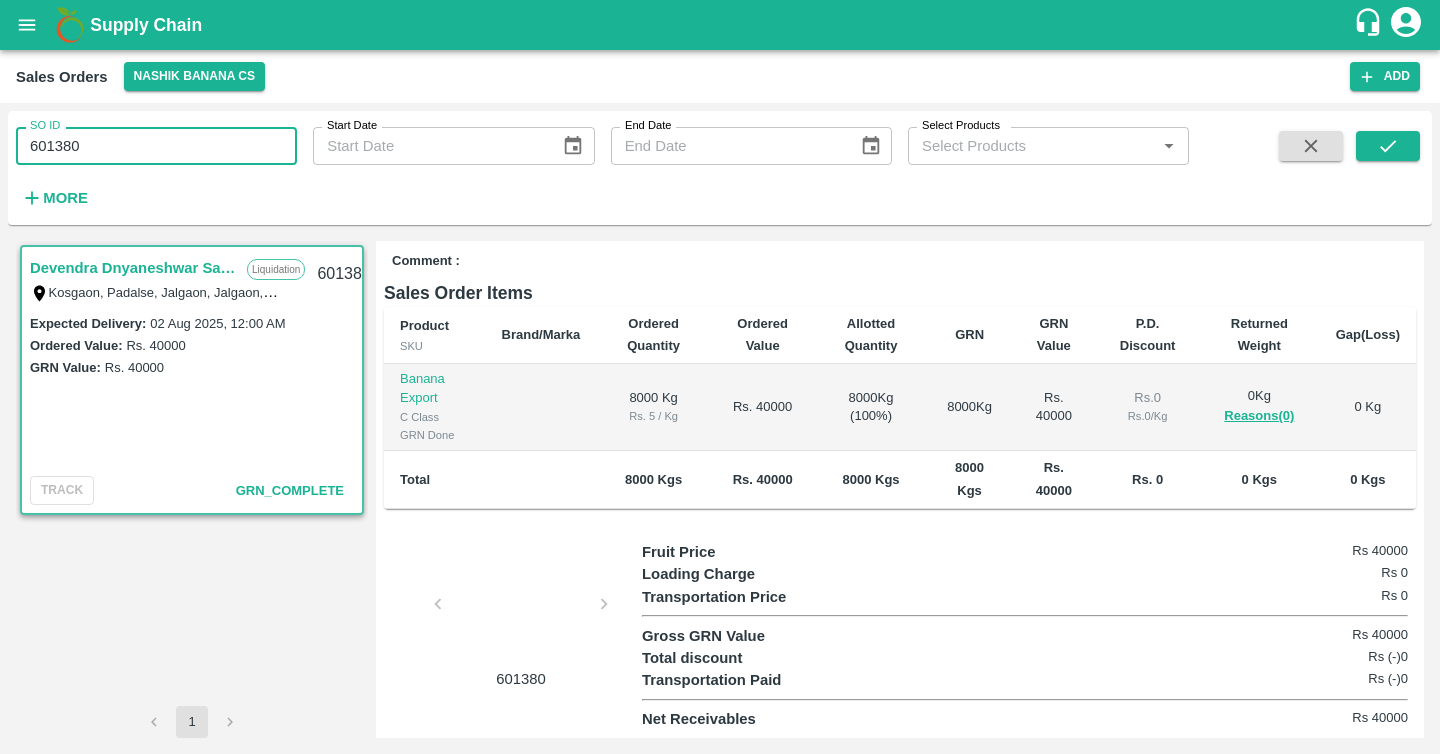 click on "601380" at bounding box center [156, 146] 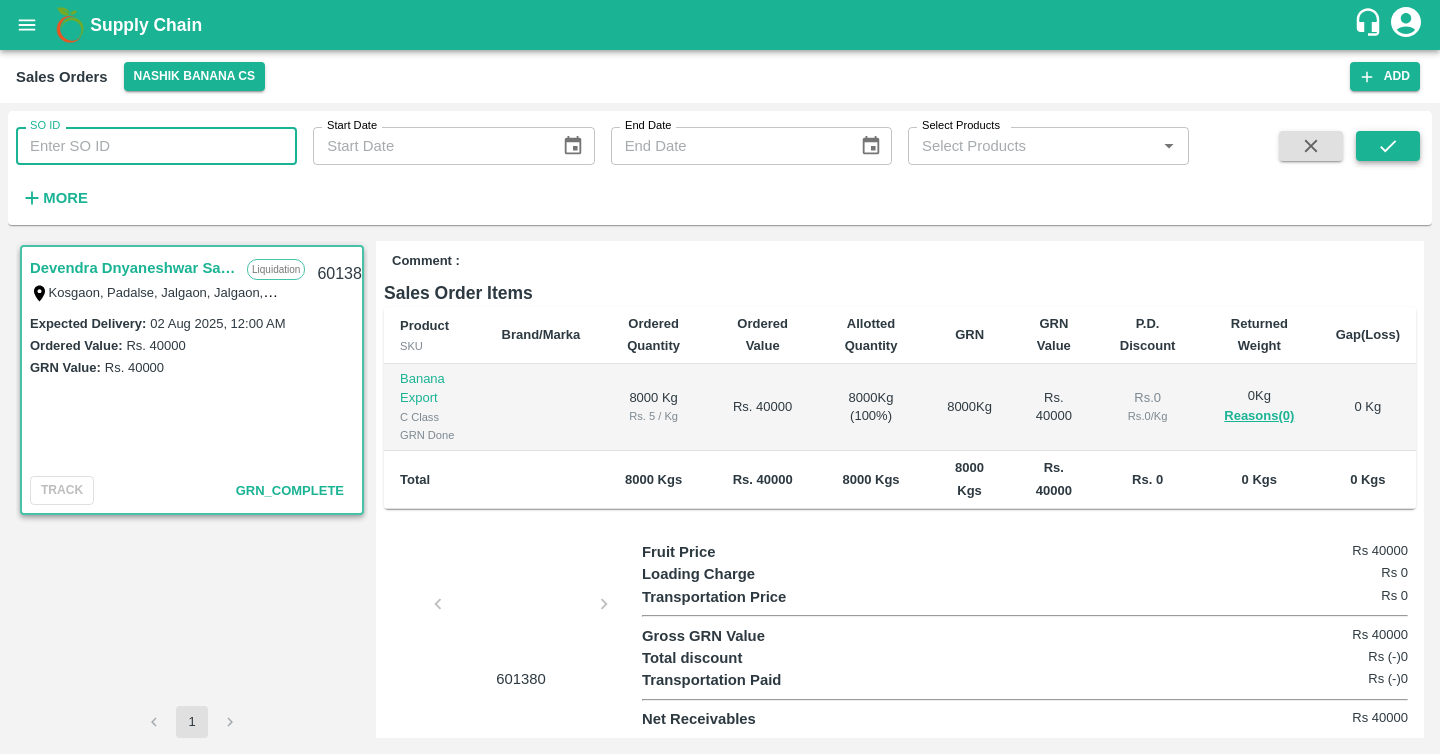 type 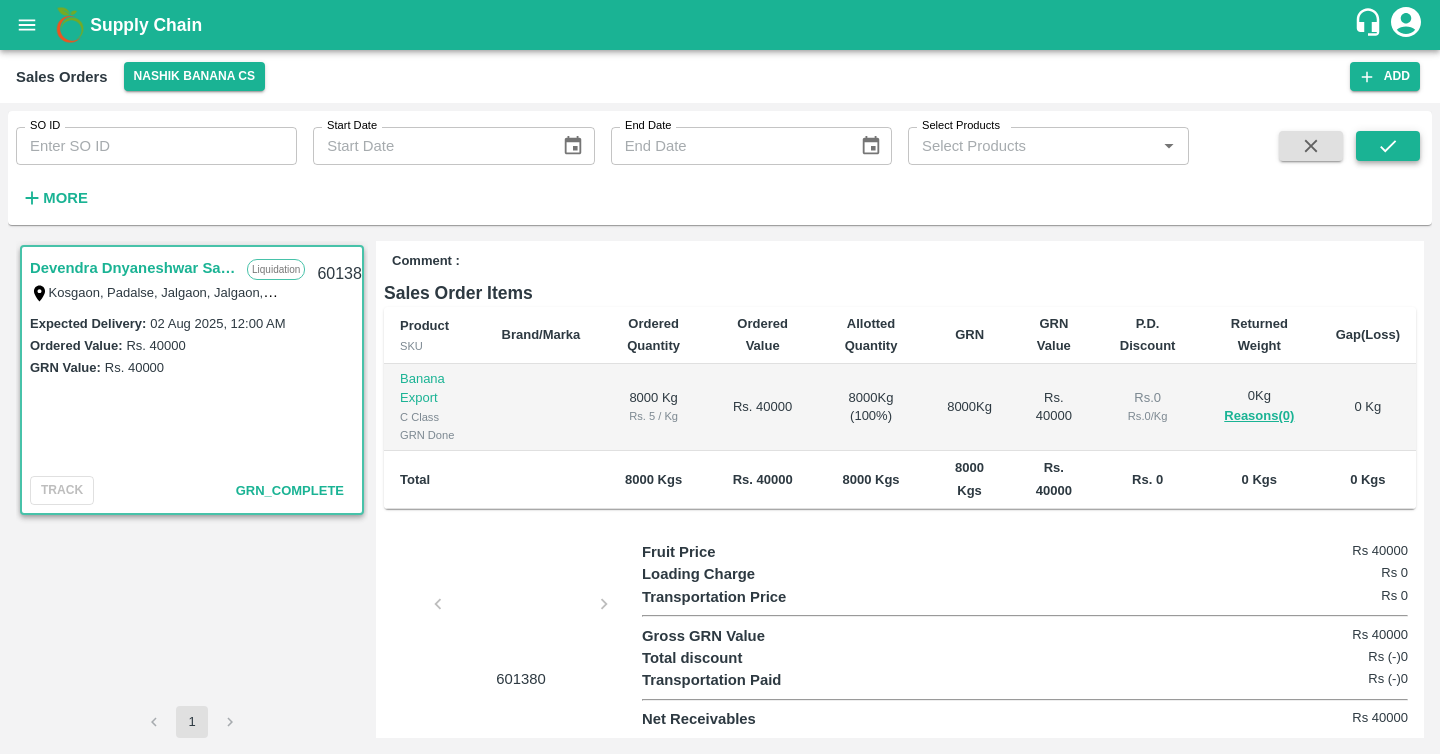 click 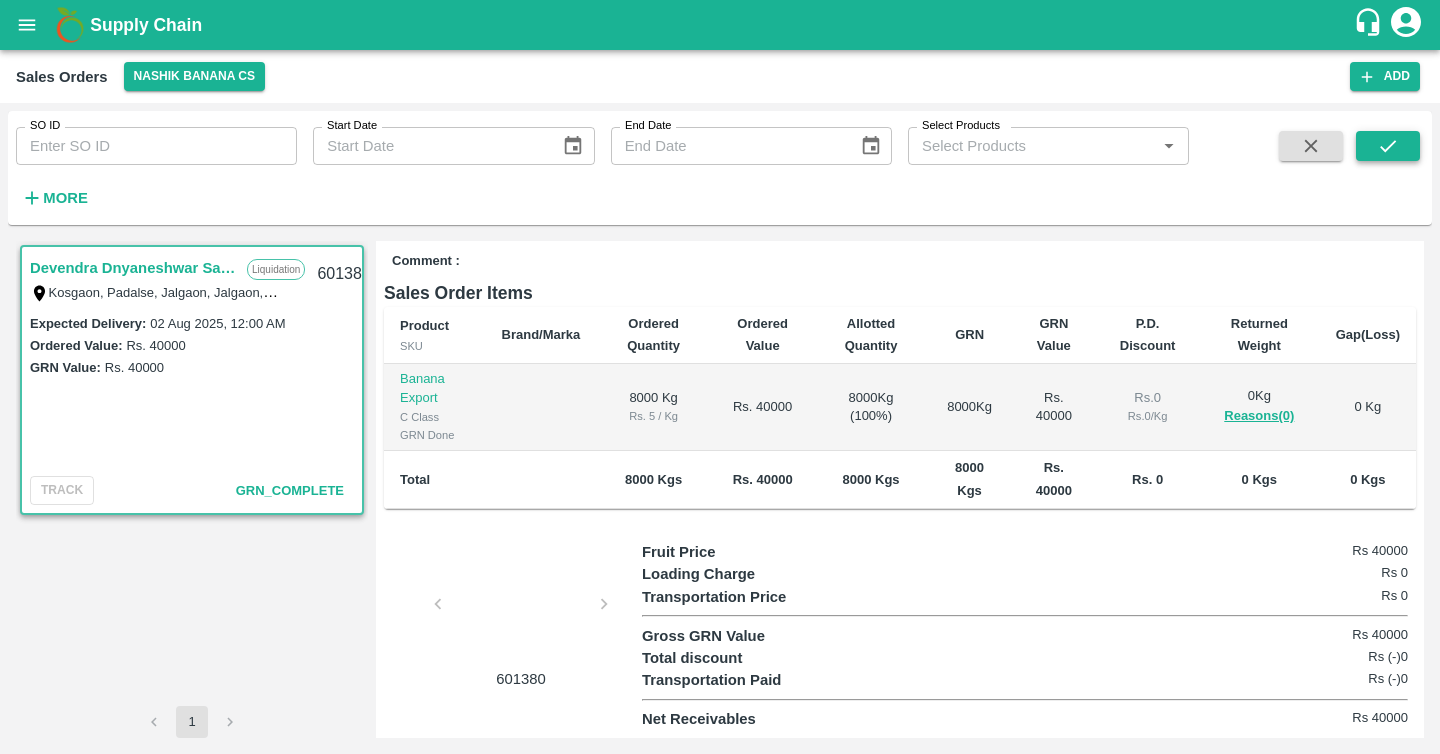 click at bounding box center [1388, 146] 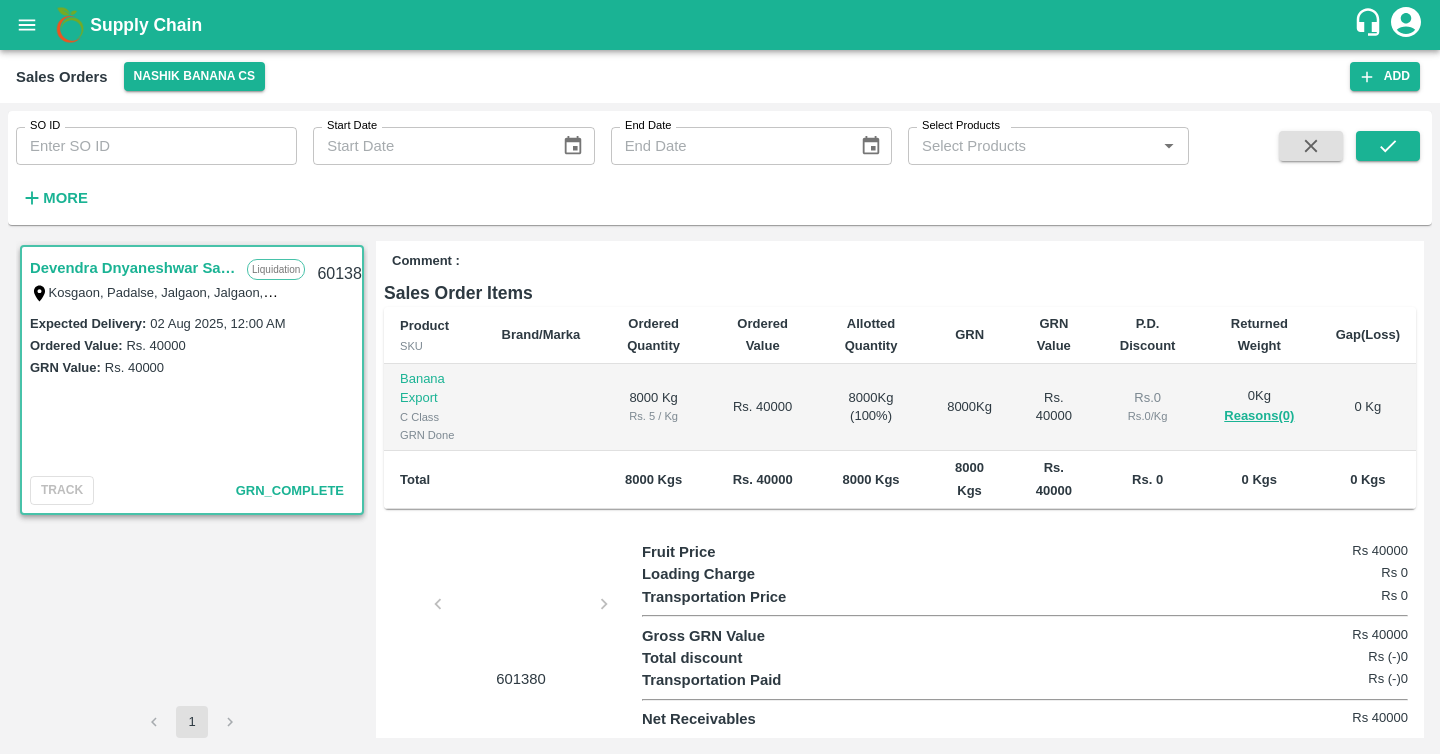 click on "Transportation Price" at bounding box center (738, 597) 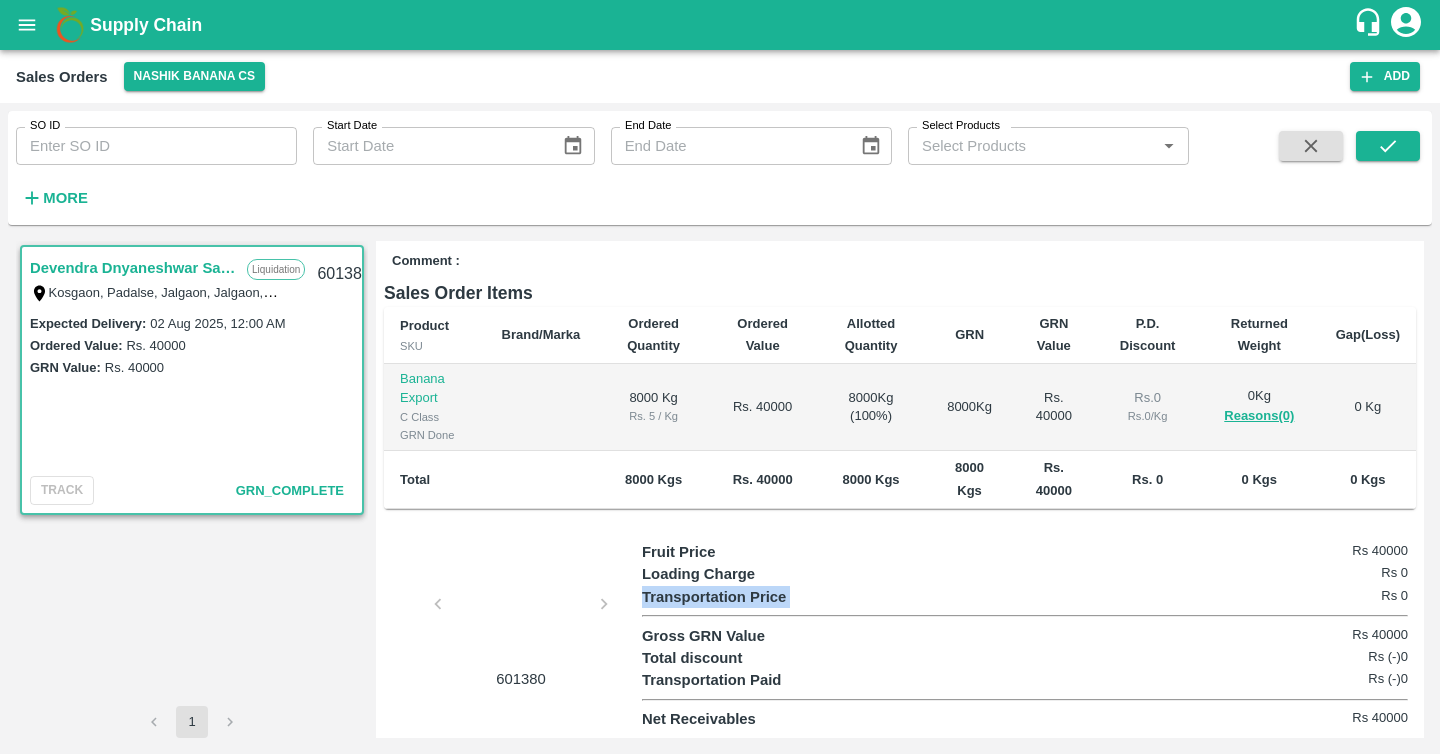 drag, startPoint x: 788, startPoint y: 597, endPoint x: 693, endPoint y: 597, distance: 95 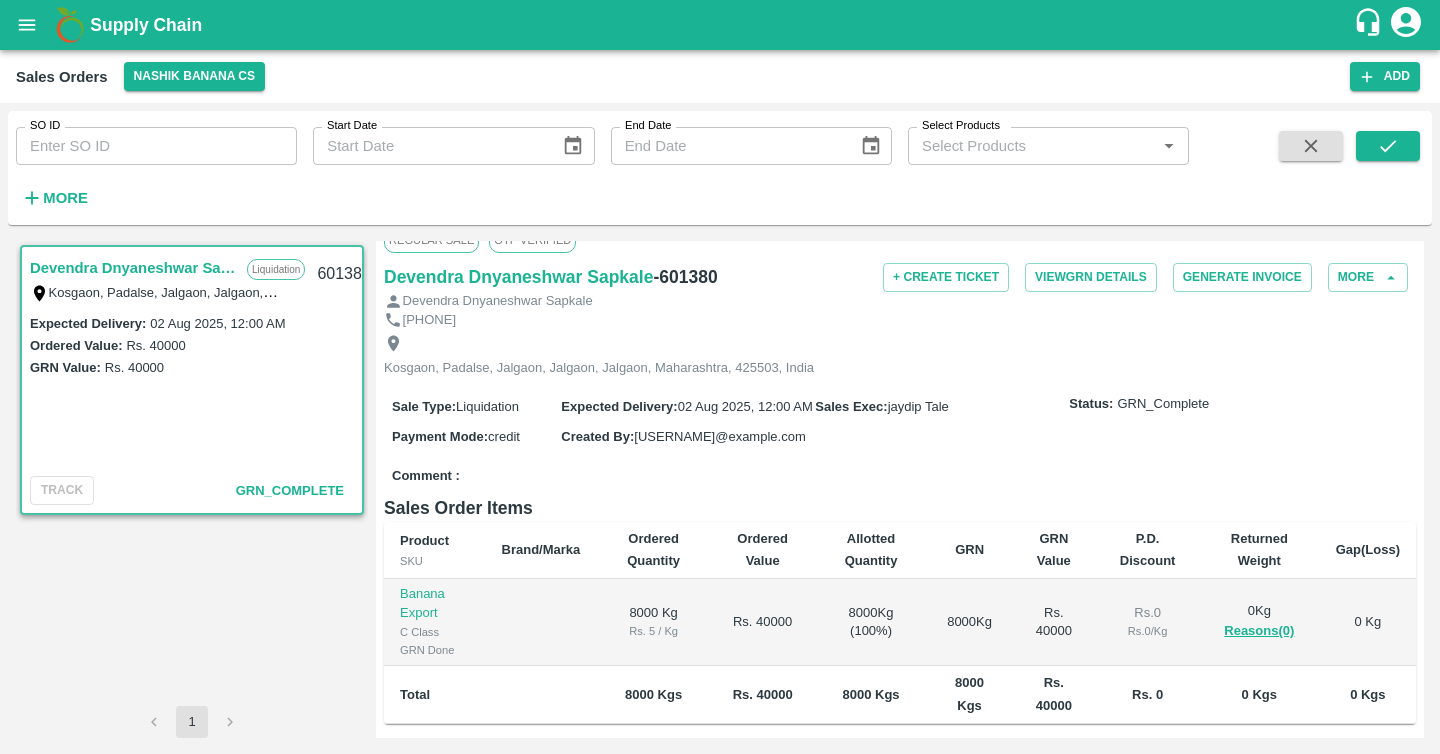 scroll, scrollTop: 0, scrollLeft: 0, axis: both 